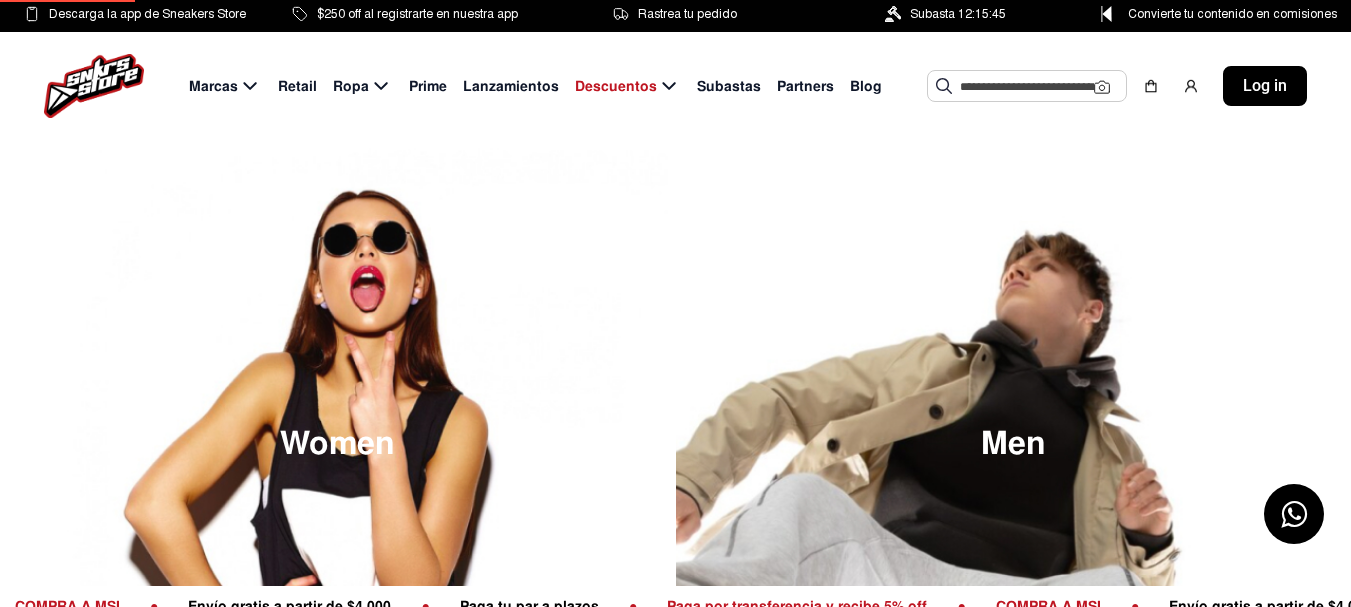 scroll, scrollTop: 0, scrollLeft: 0, axis: both 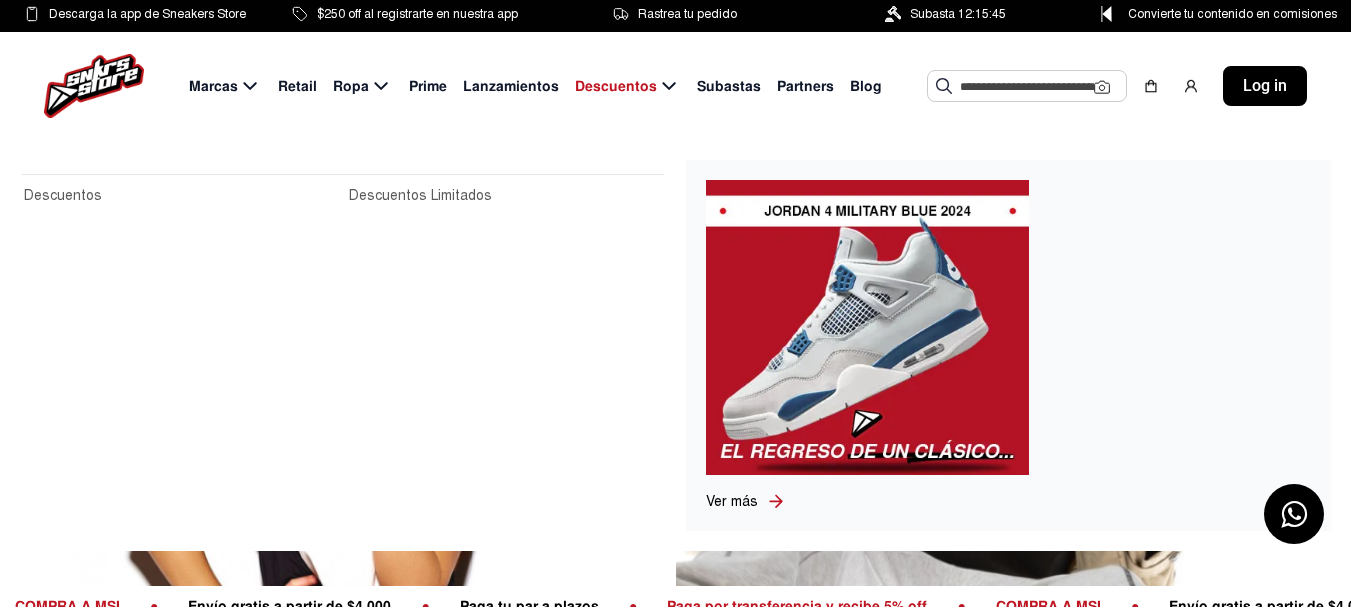 click on "Descuentos" 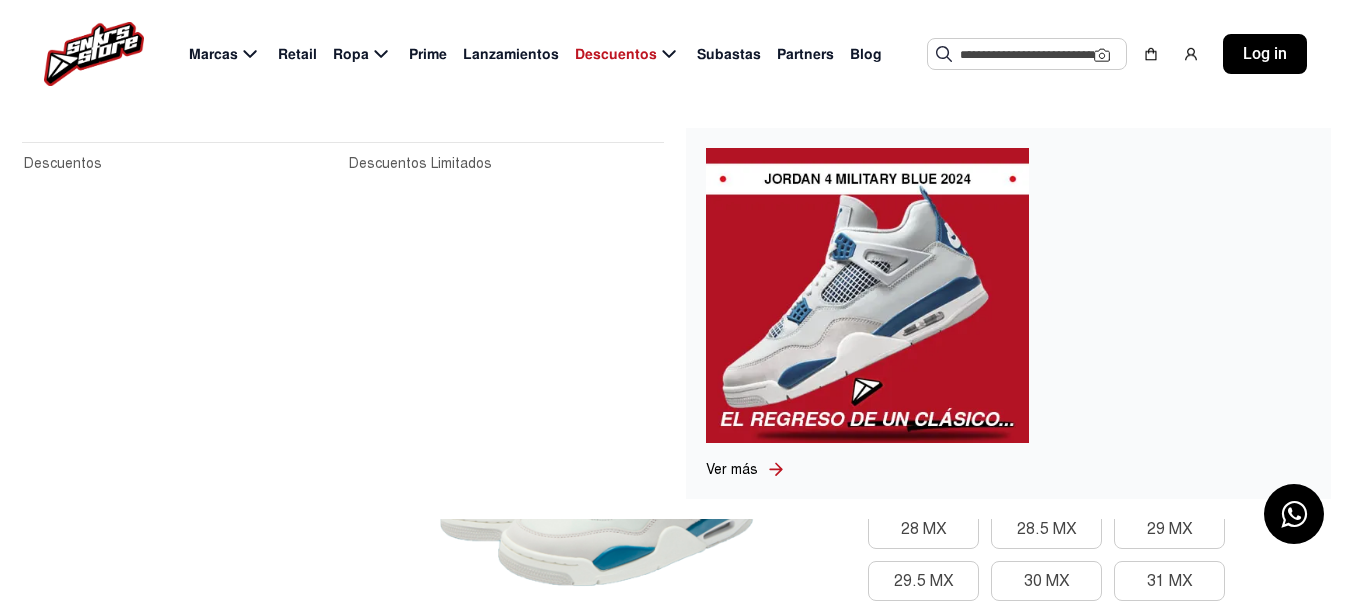 scroll, scrollTop: 100, scrollLeft: 0, axis: vertical 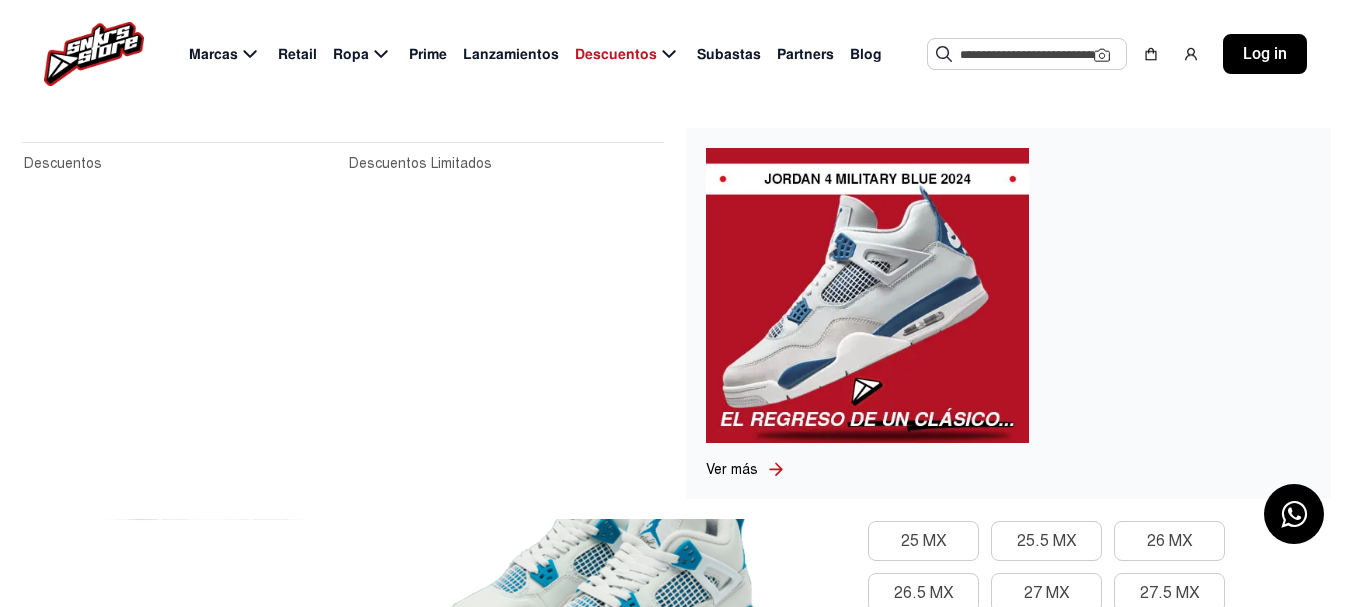 click on "Descuentos Descuentos Limitados Ver más" 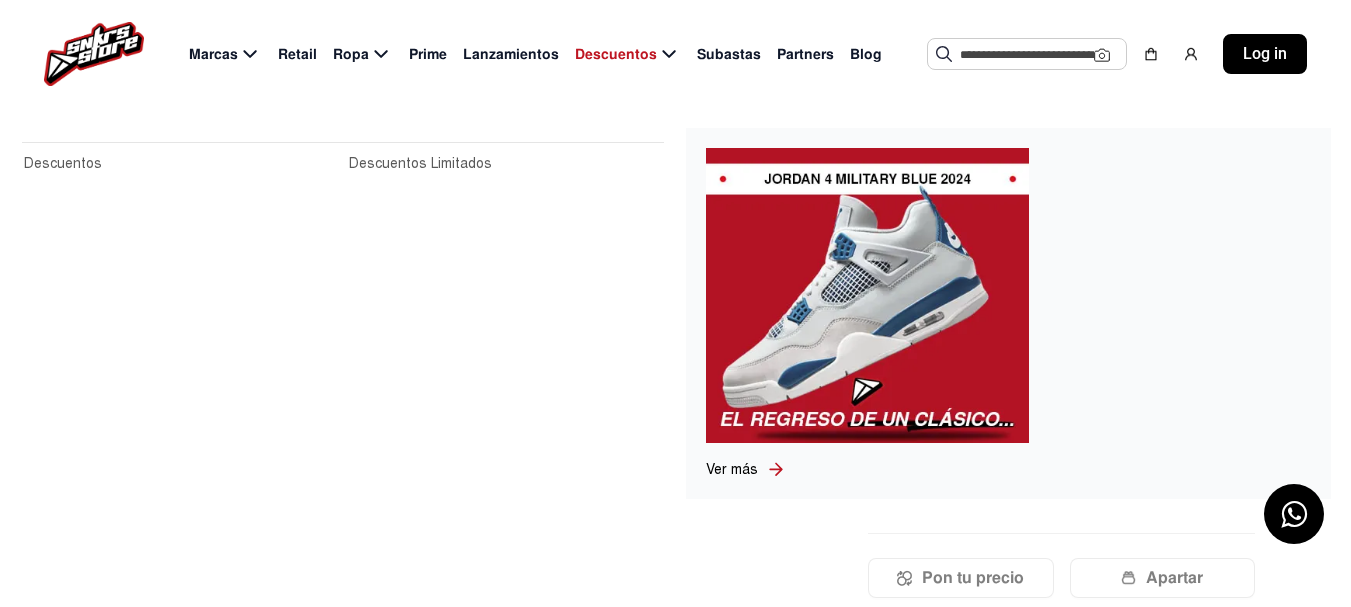 scroll, scrollTop: 400, scrollLeft: 0, axis: vertical 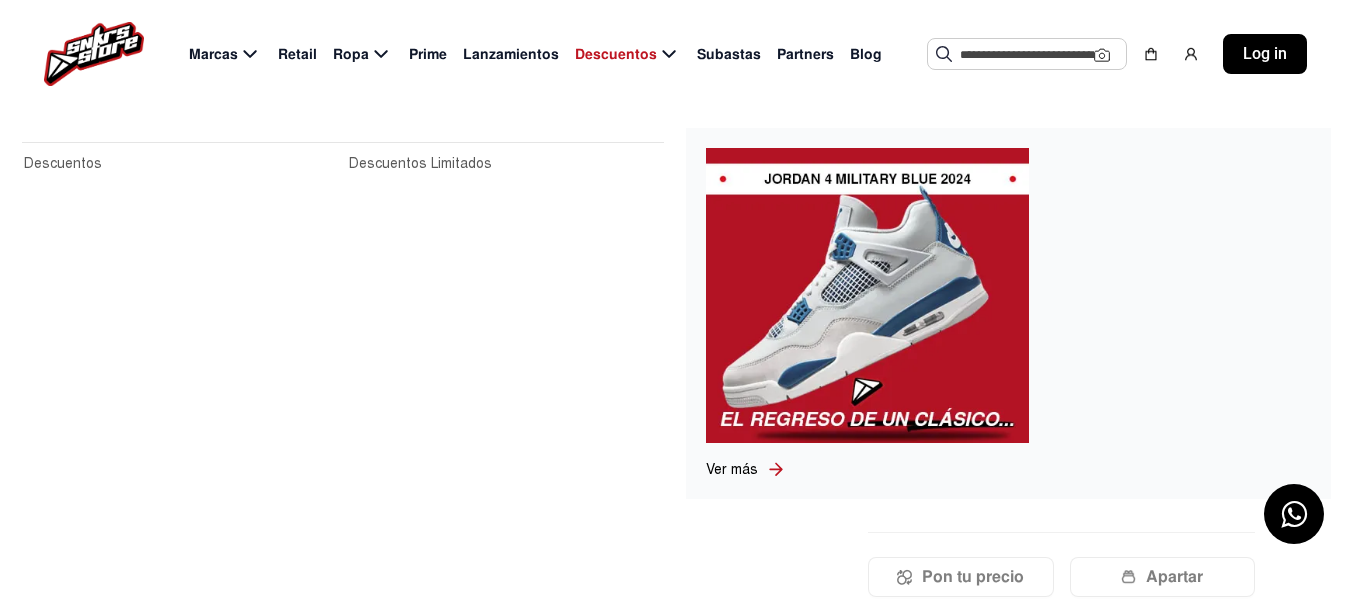 click on "Descuentos Descuentos Limitados Ver más" 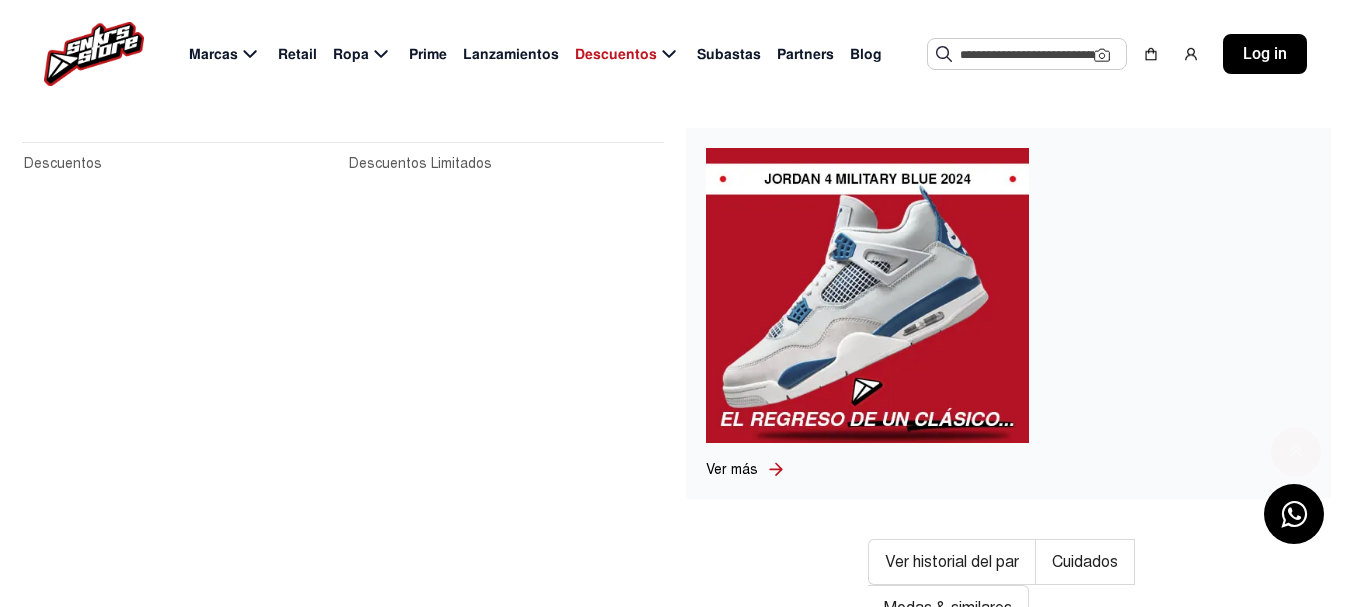 scroll, scrollTop: 900, scrollLeft: 0, axis: vertical 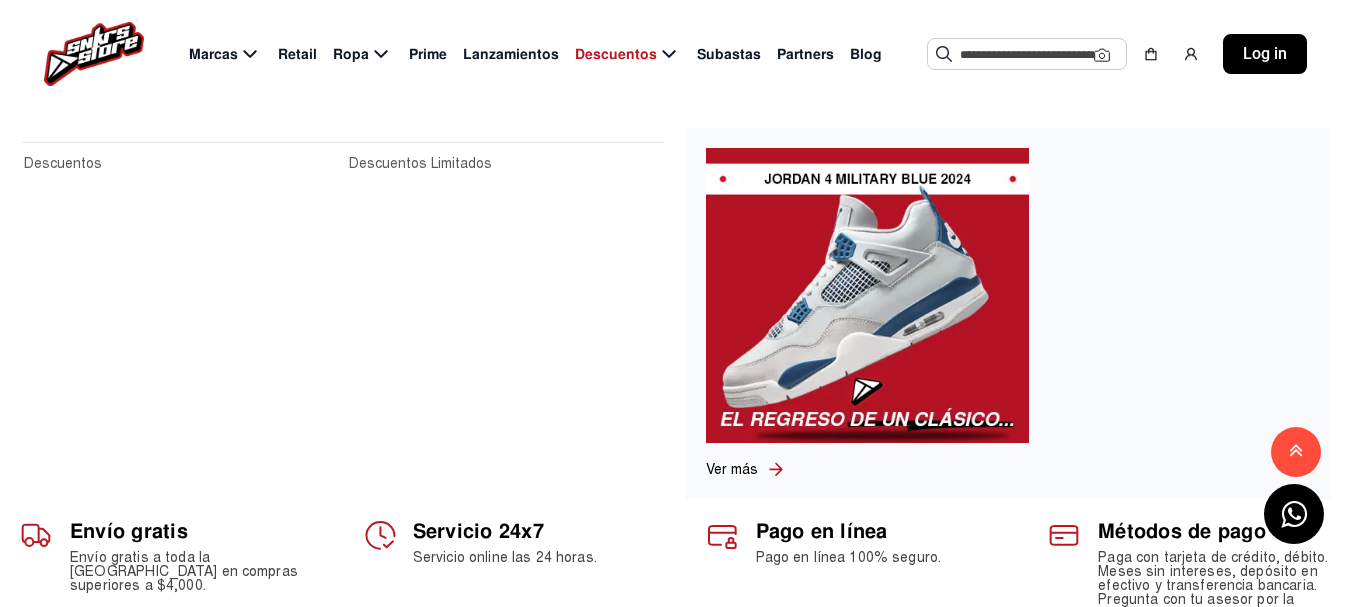 click 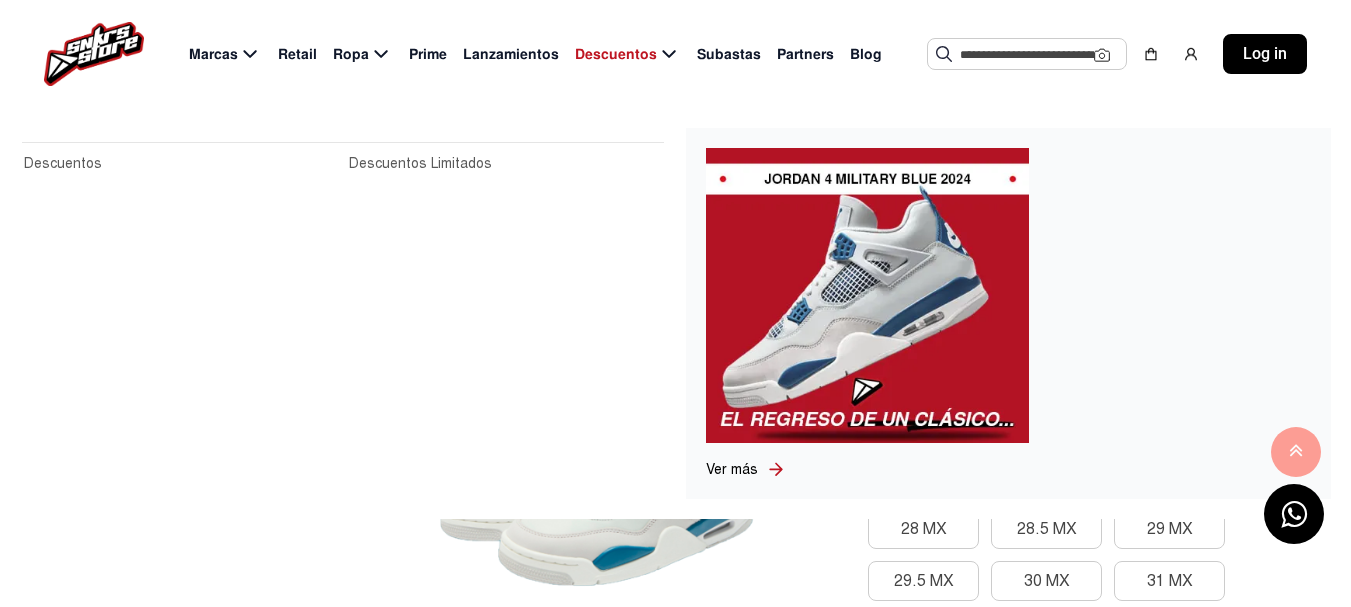 scroll, scrollTop: 0, scrollLeft: 0, axis: both 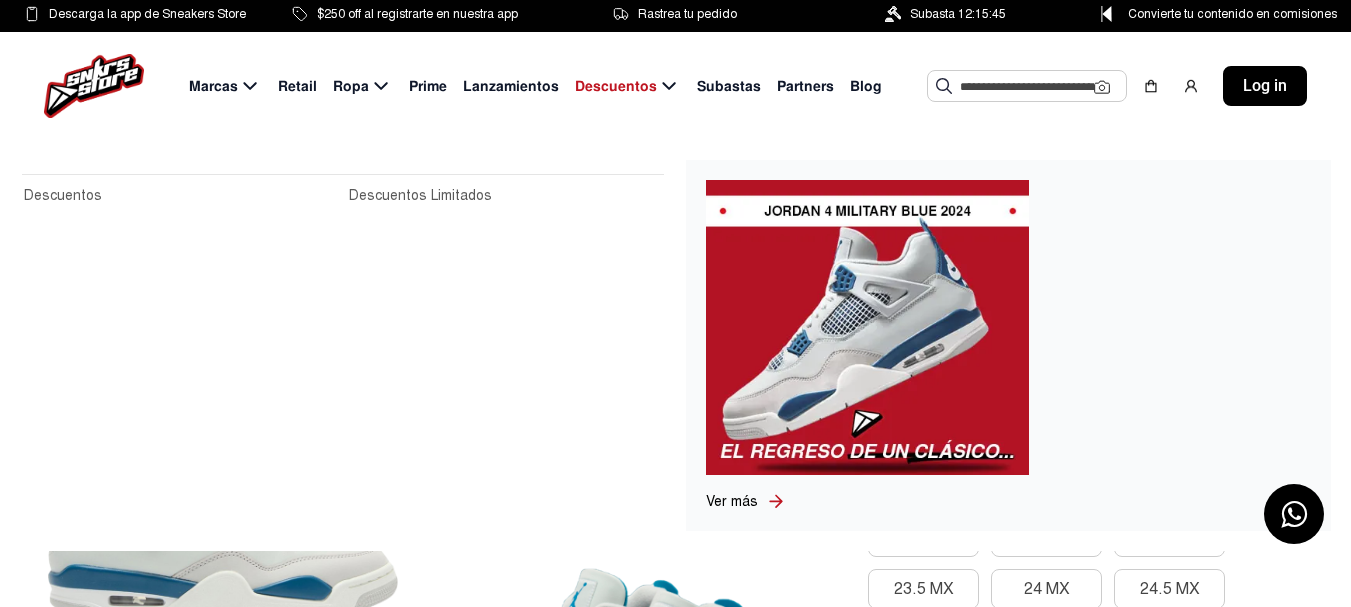 click 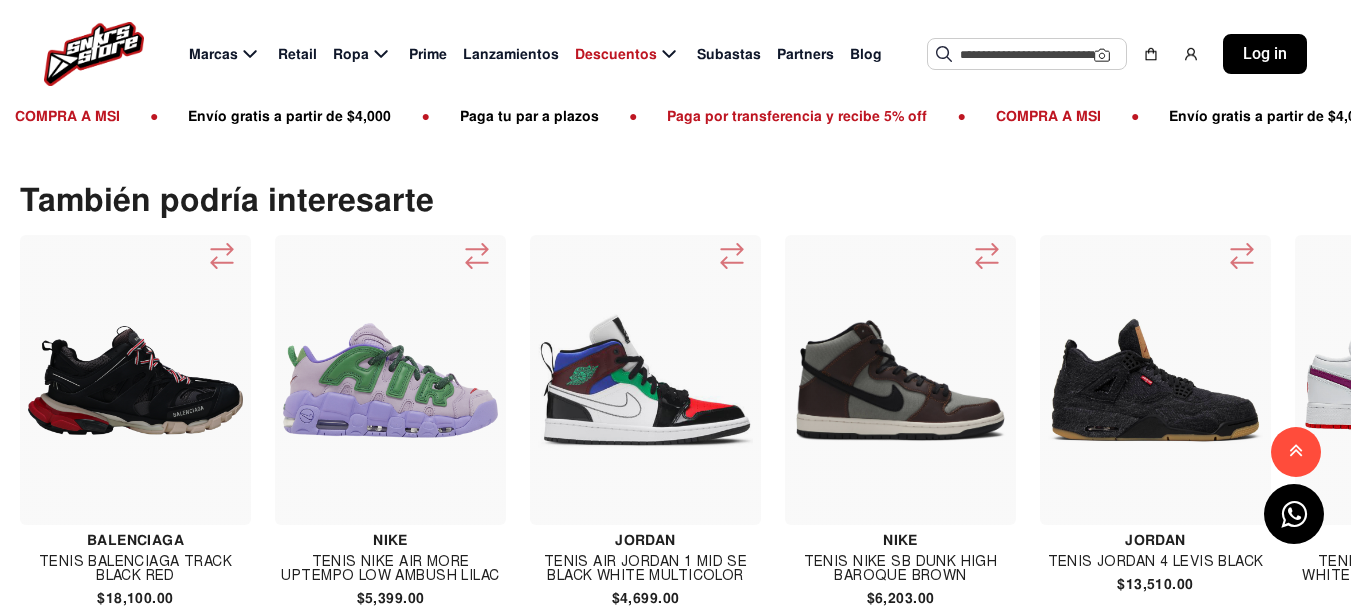 scroll, scrollTop: 2200, scrollLeft: 0, axis: vertical 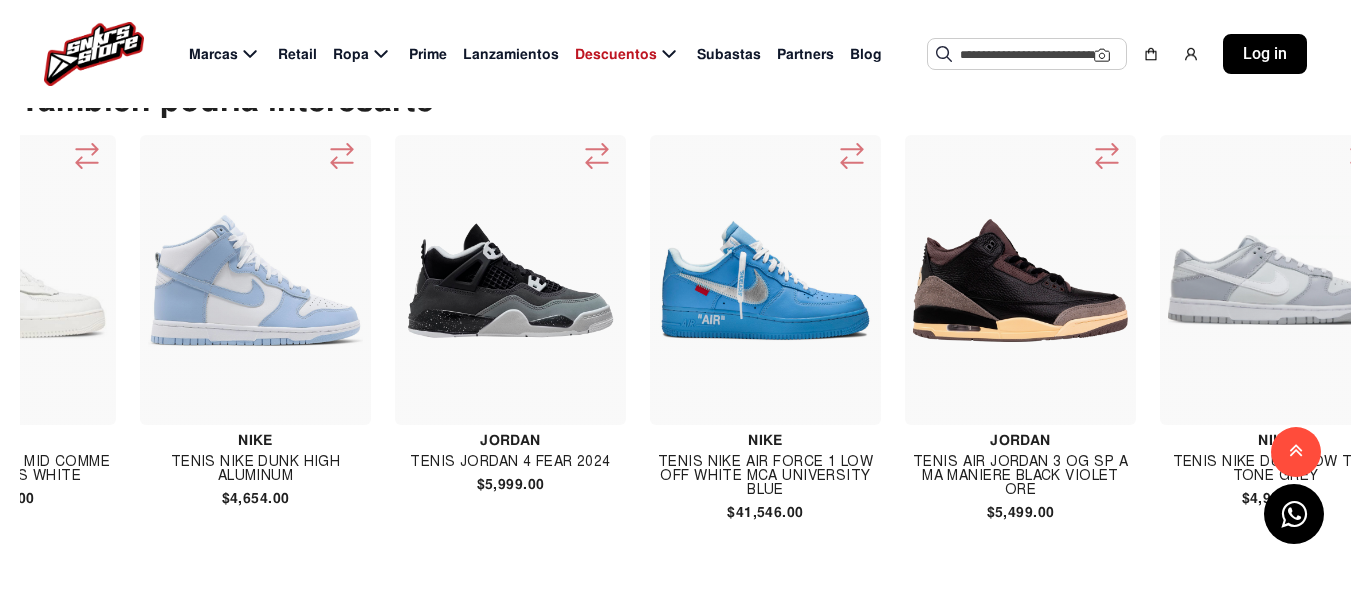 click 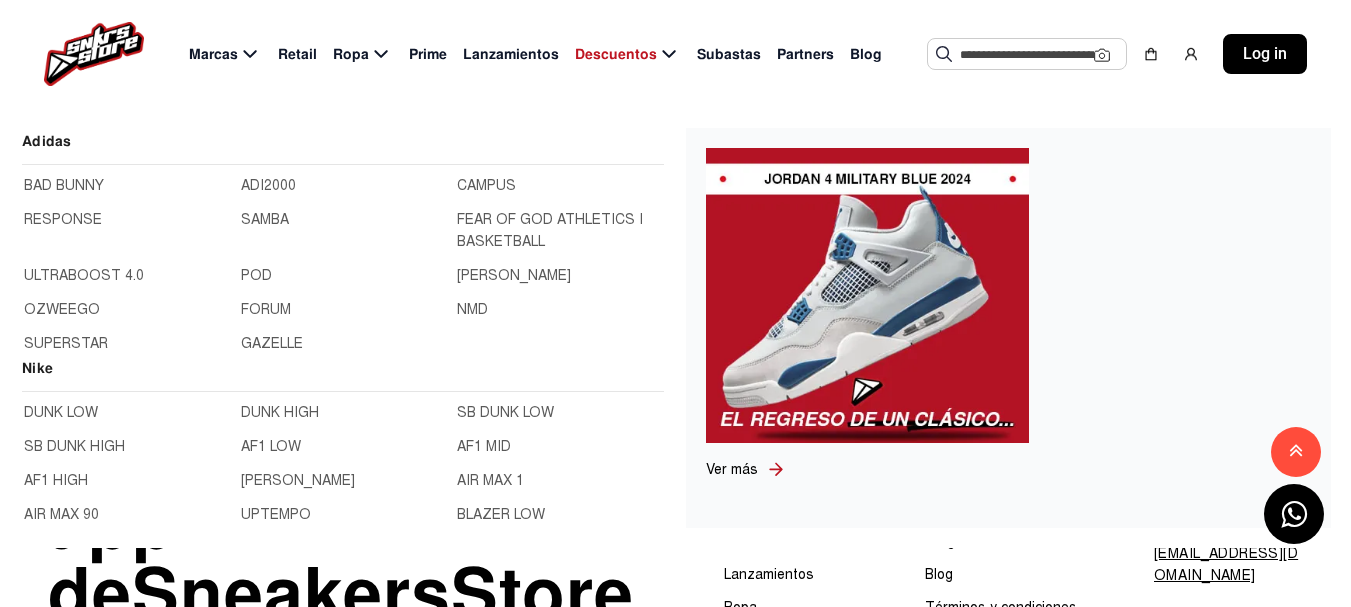 scroll, scrollTop: 2989, scrollLeft: 0, axis: vertical 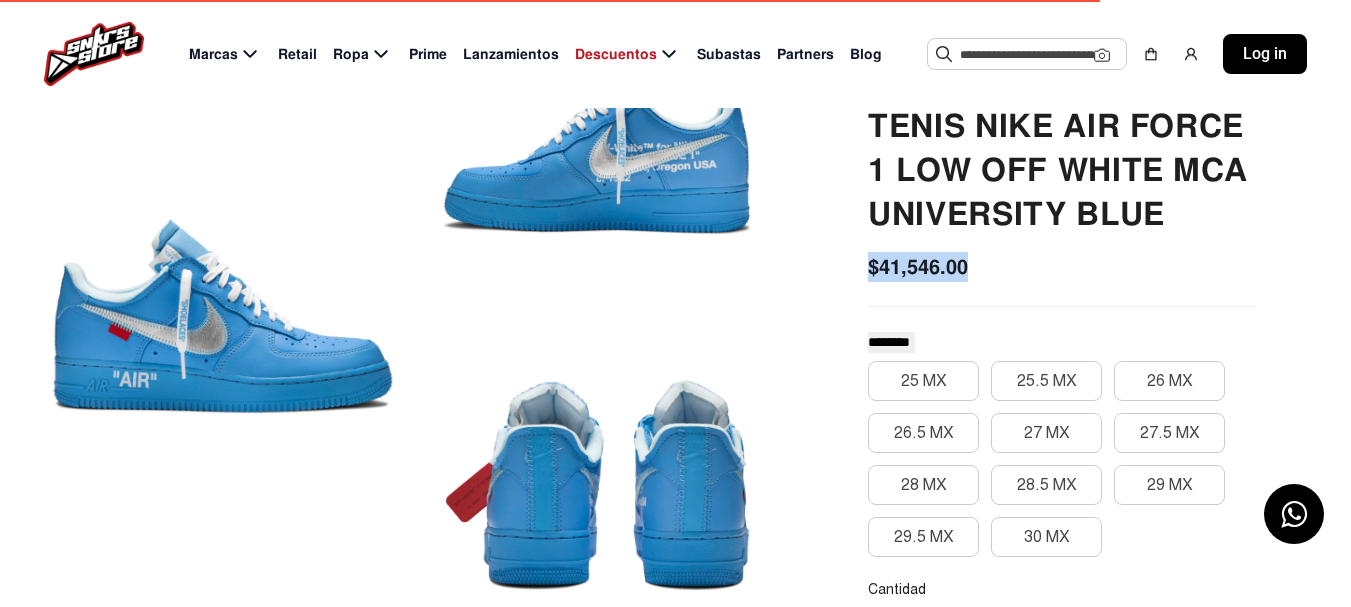 drag, startPoint x: 972, startPoint y: 256, endPoint x: 844, endPoint y: 264, distance: 128.24976 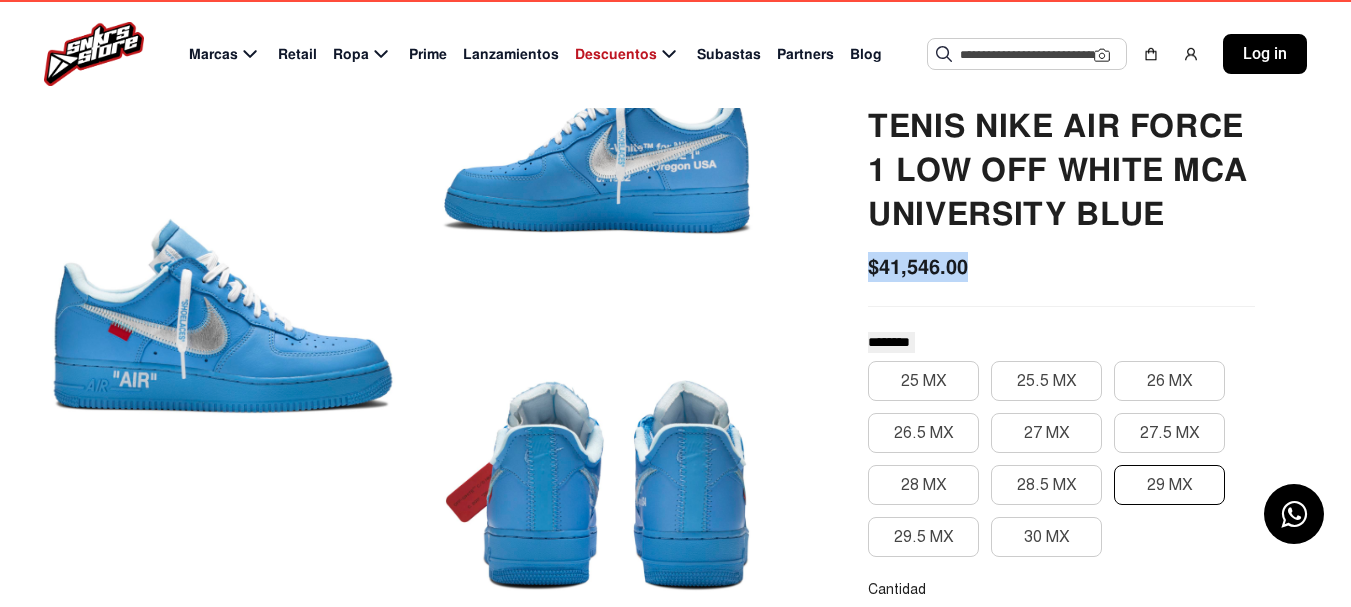 click on "29 MX" 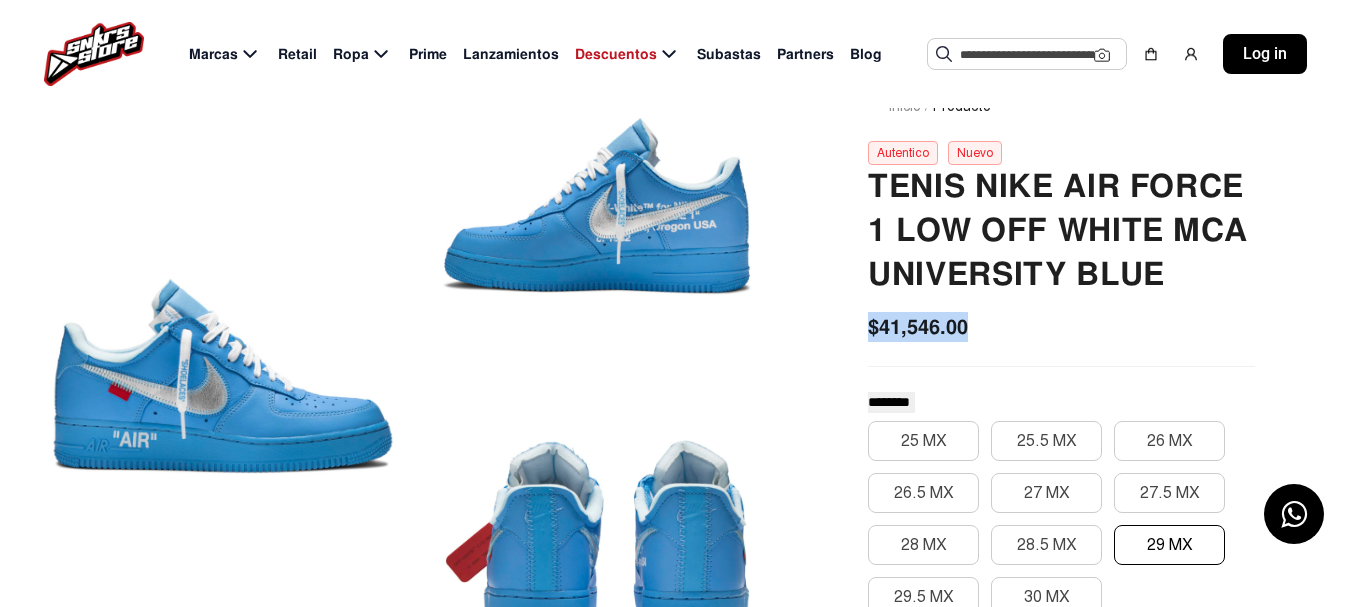 scroll, scrollTop: 0, scrollLeft: 0, axis: both 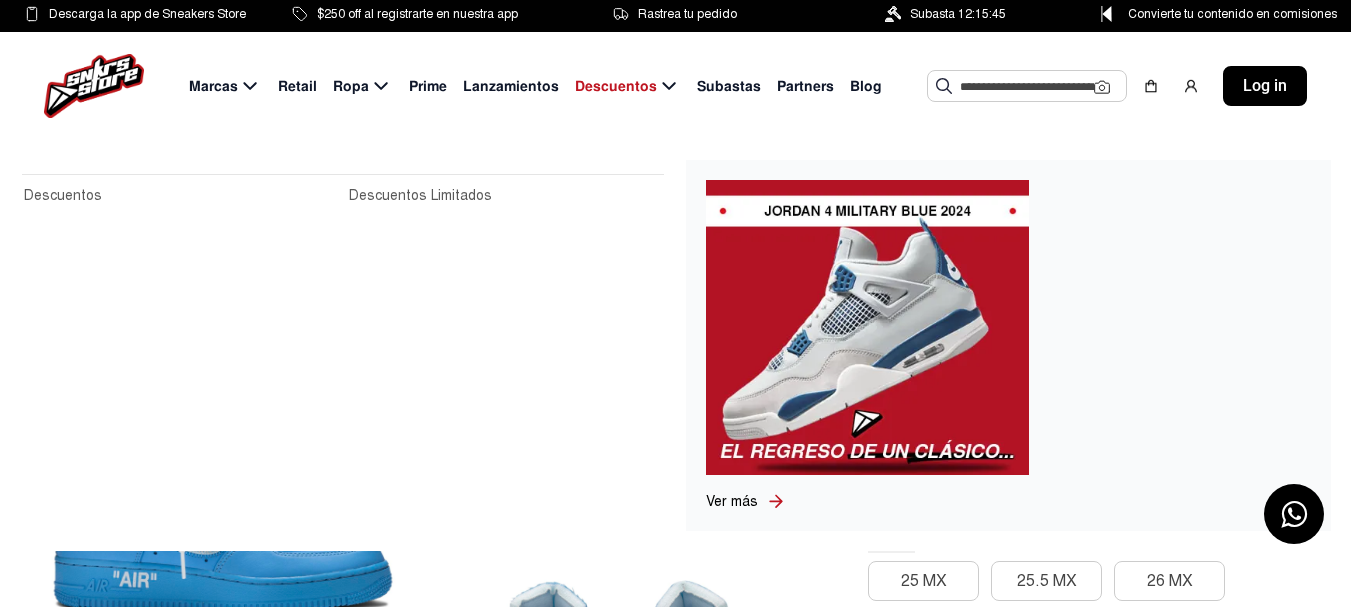 click on "Descuentos" 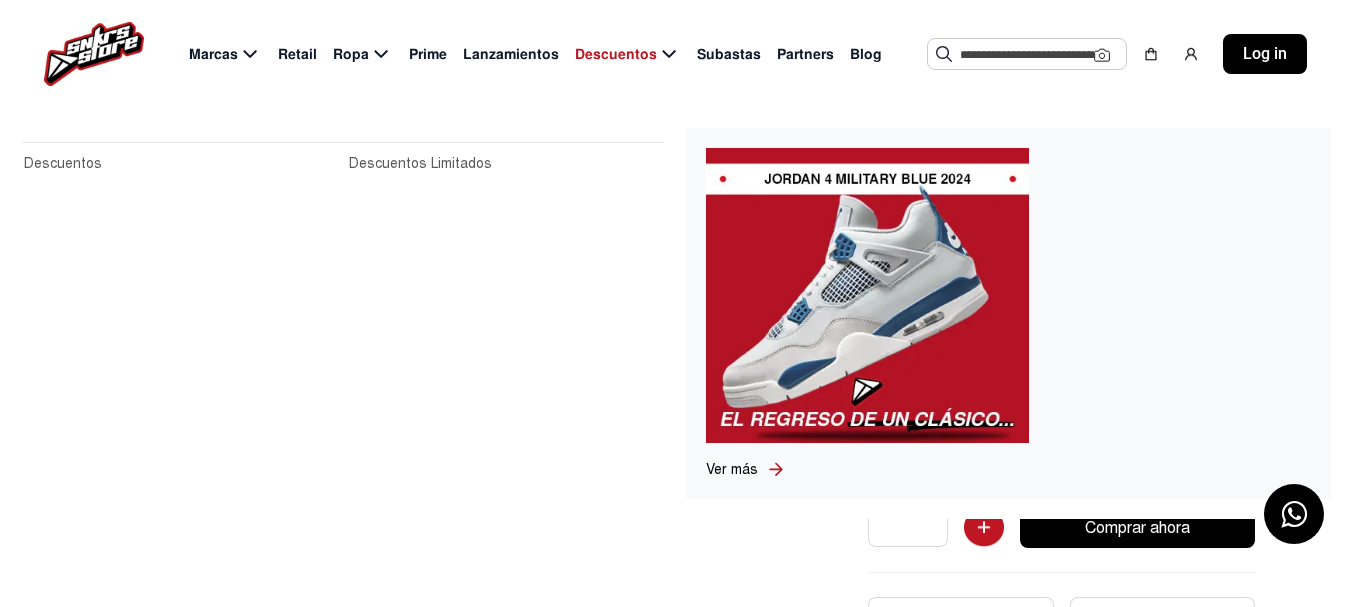 click 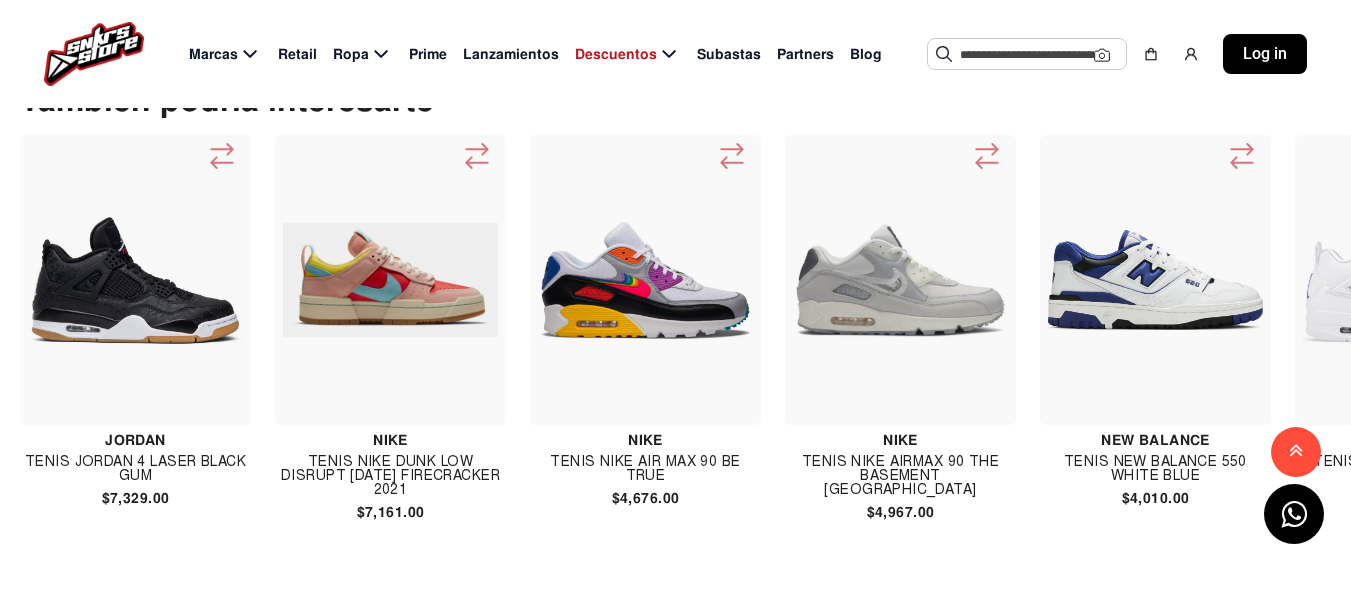 scroll, scrollTop: 2300, scrollLeft: 0, axis: vertical 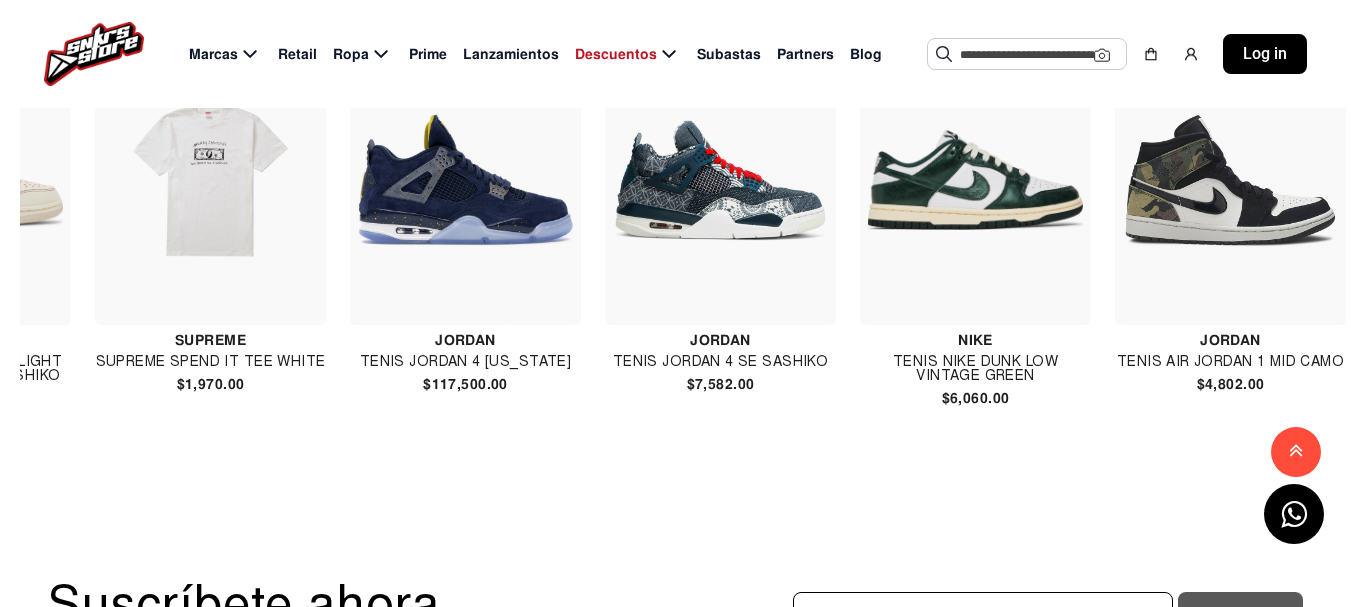 click 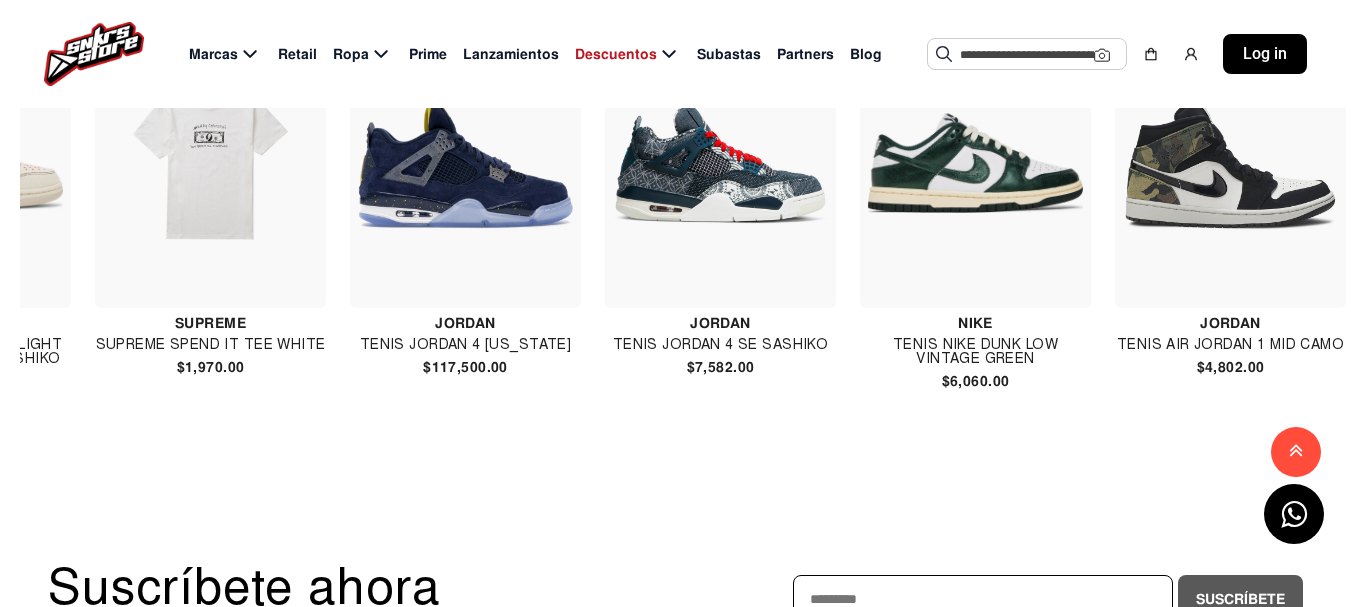 scroll, scrollTop: 2300, scrollLeft: 0, axis: vertical 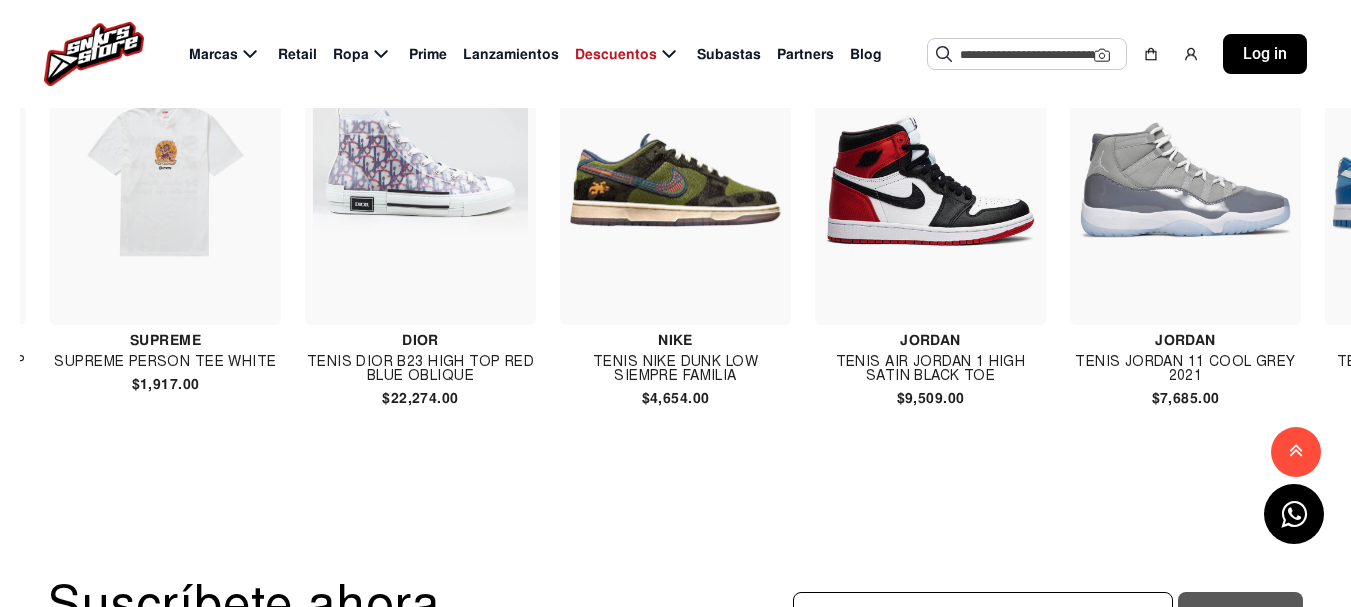 click 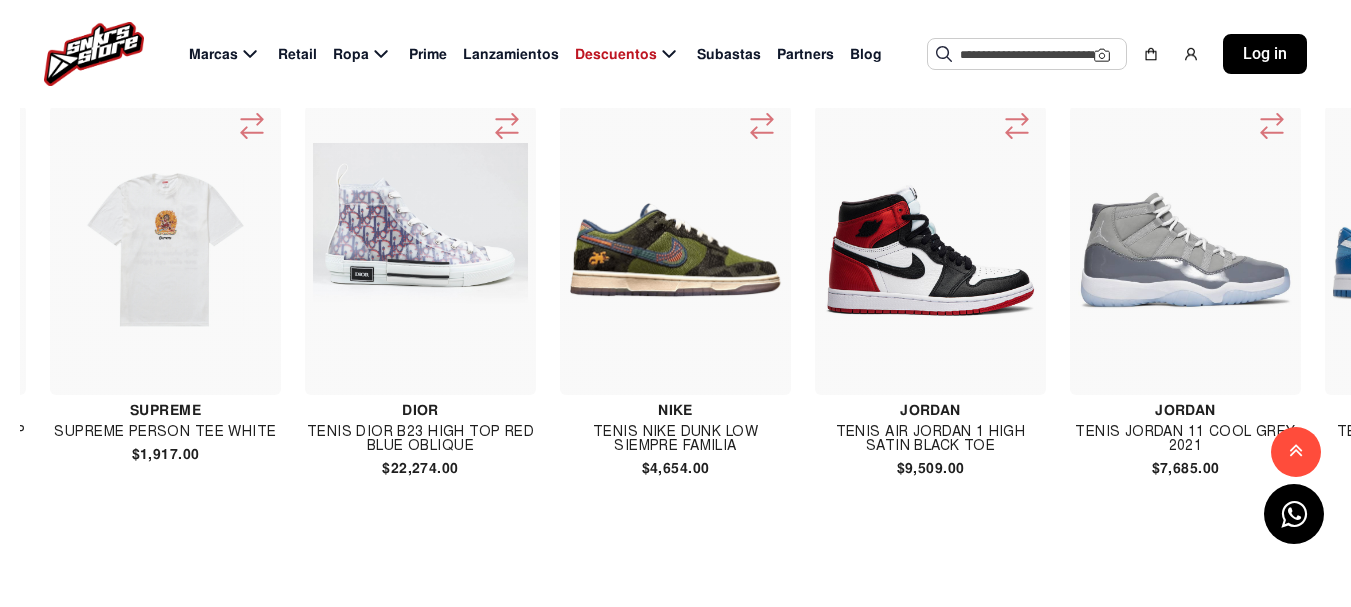 scroll, scrollTop: 2200, scrollLeft: 0, axis: vertical 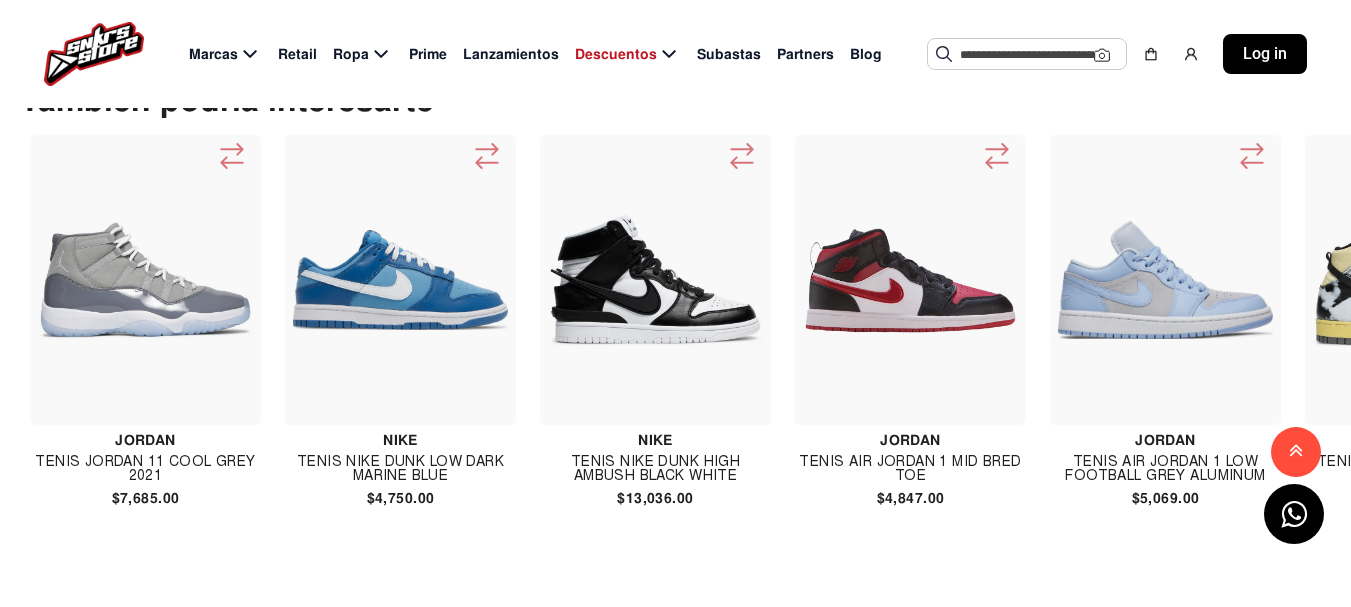 click 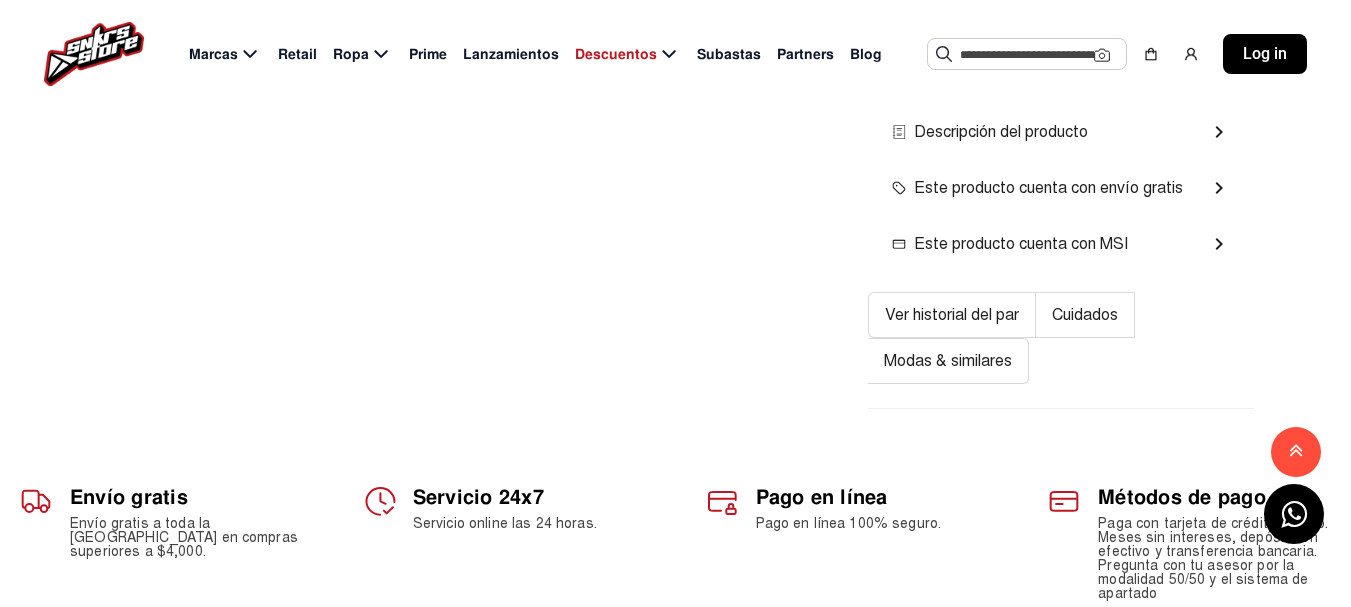 scroll, scrollTop: 900, scrollLeft: 0, axis: vertical 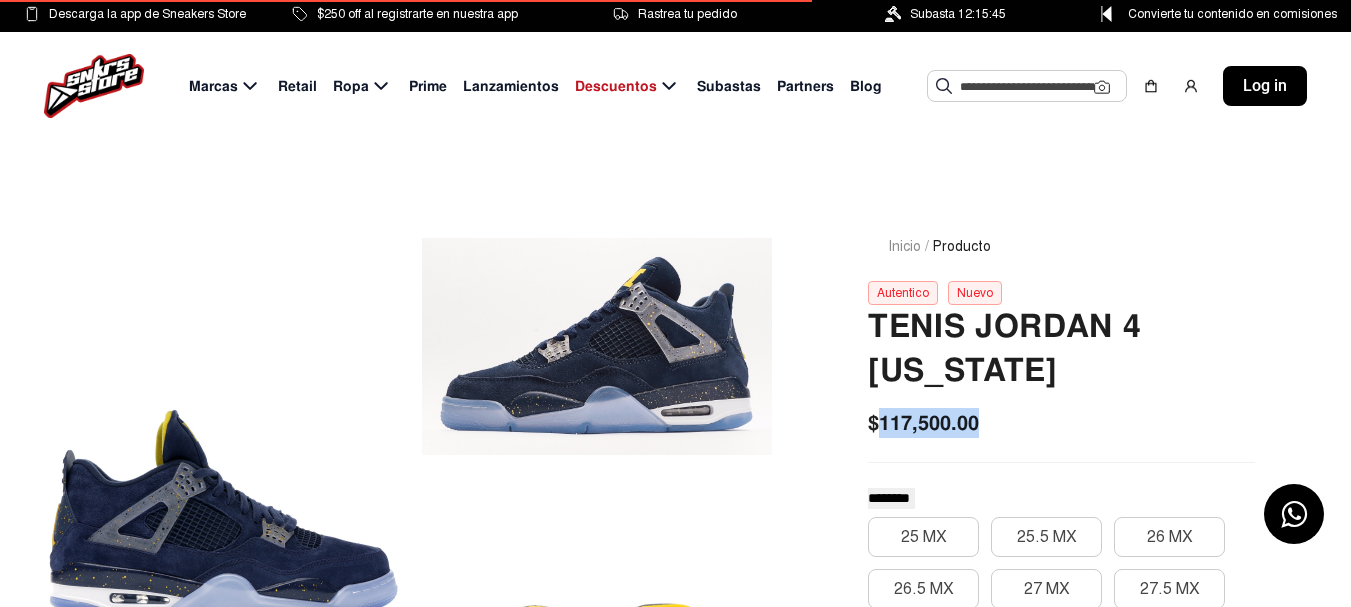 drag, startPoint x: 889, startPoint y: 425, endPoint x: 1073, endPoint y: 419, distance: 184.0978 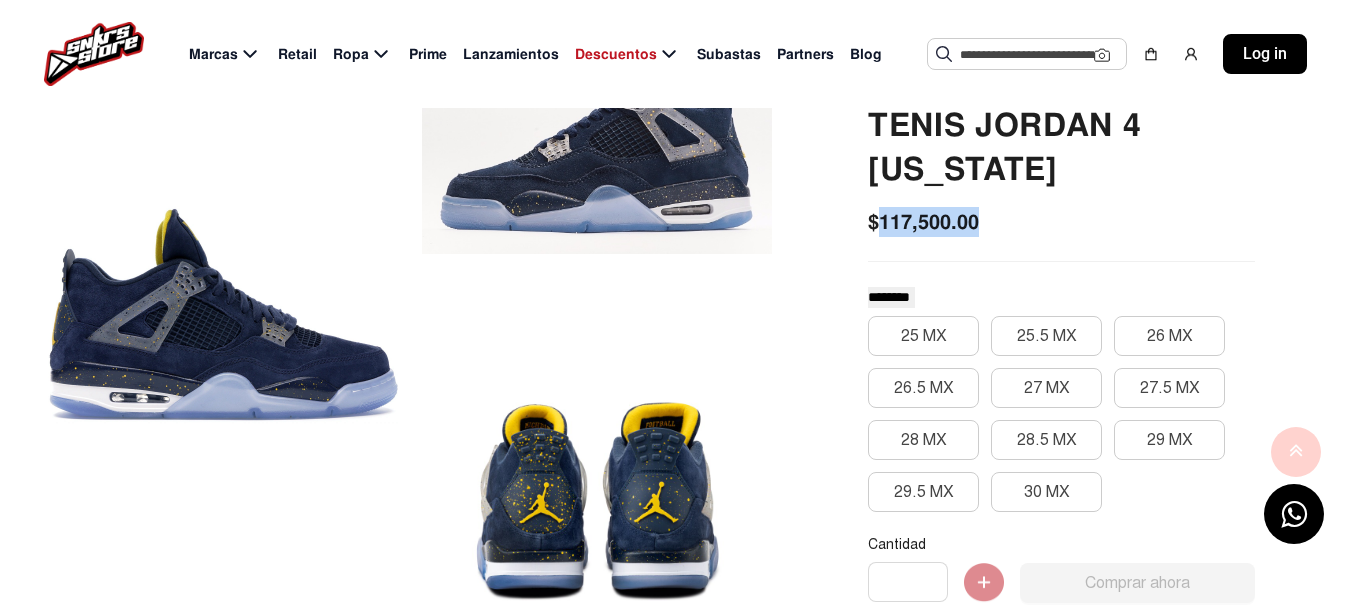 scroll, scrollTop: 200, scrollLeft: 0, axis: vertical 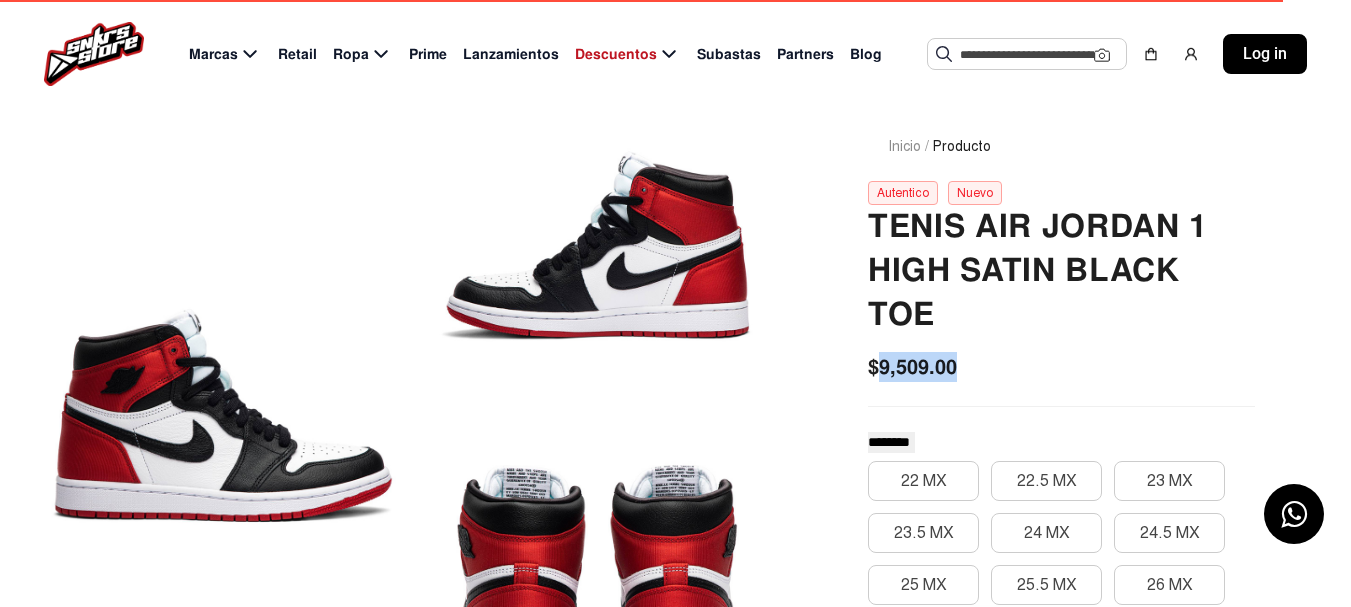 drag, startPoint x: 881, startPoint y: 365, endPoint x: 1034, endPoint y: 377, distance: 153.46986 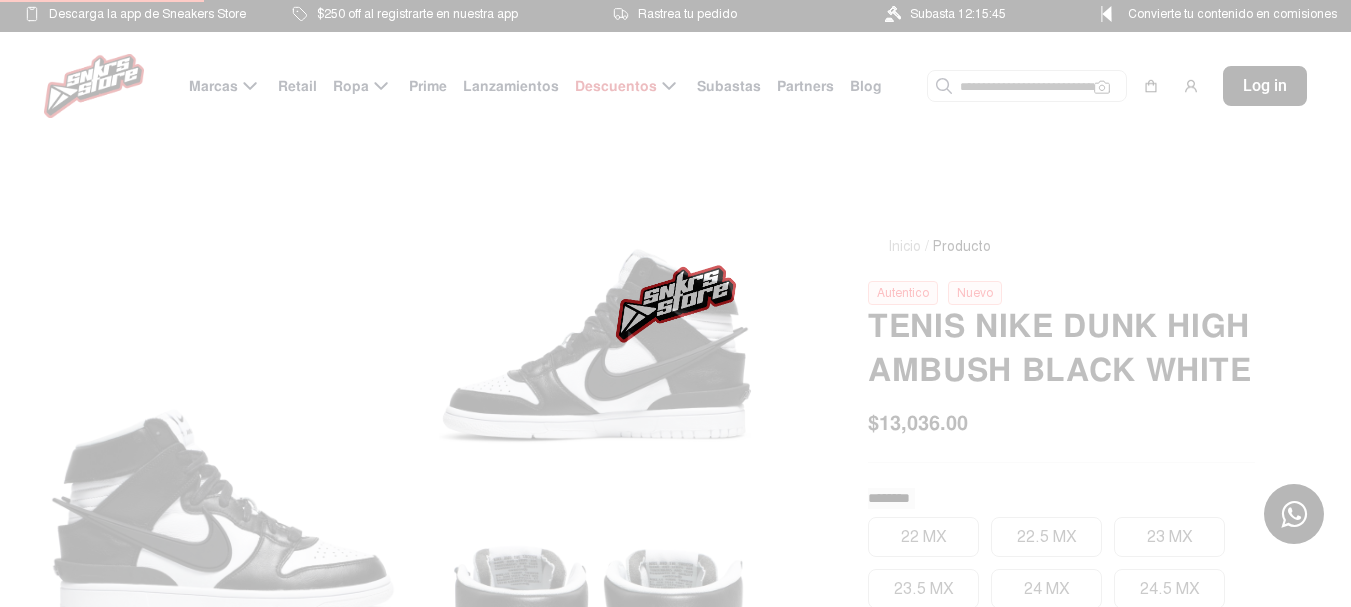 scroll, scrollTop: 0, scrollLeft: 0, axis: both 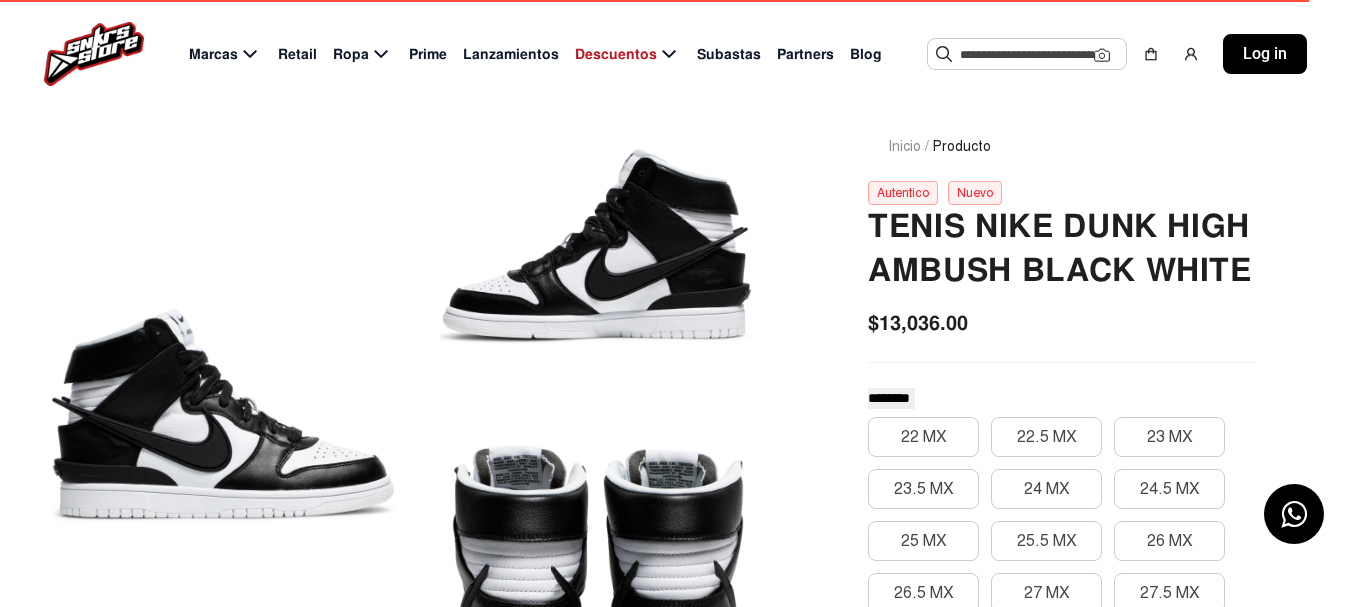 click 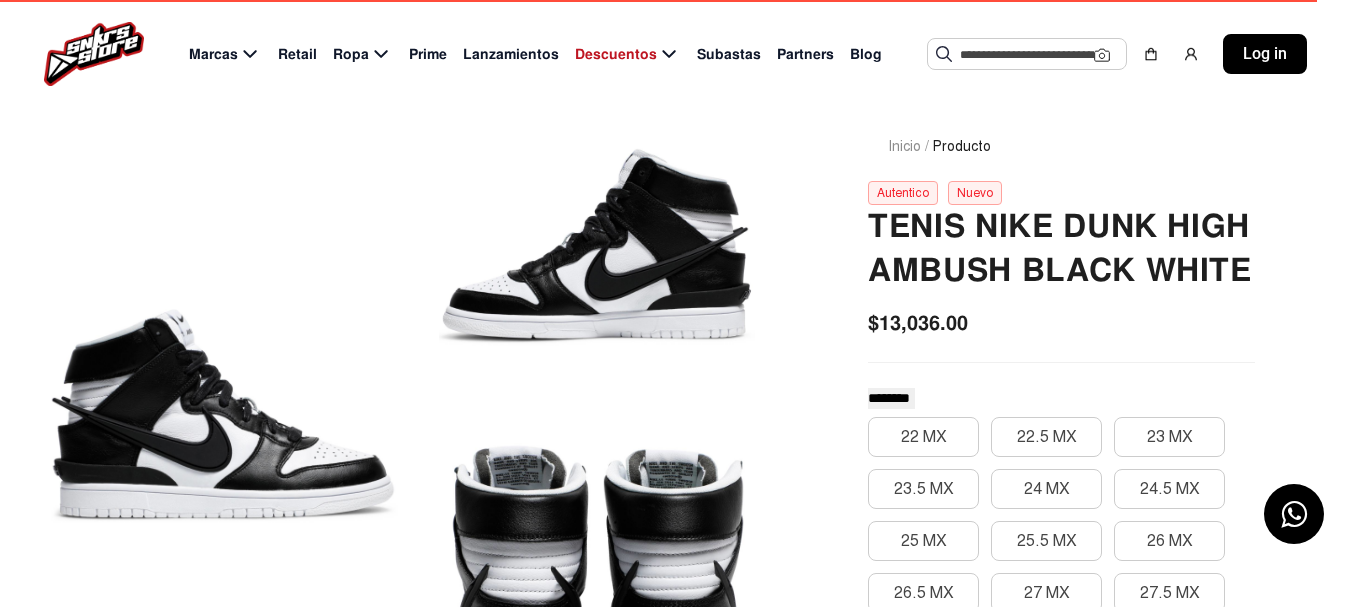 click 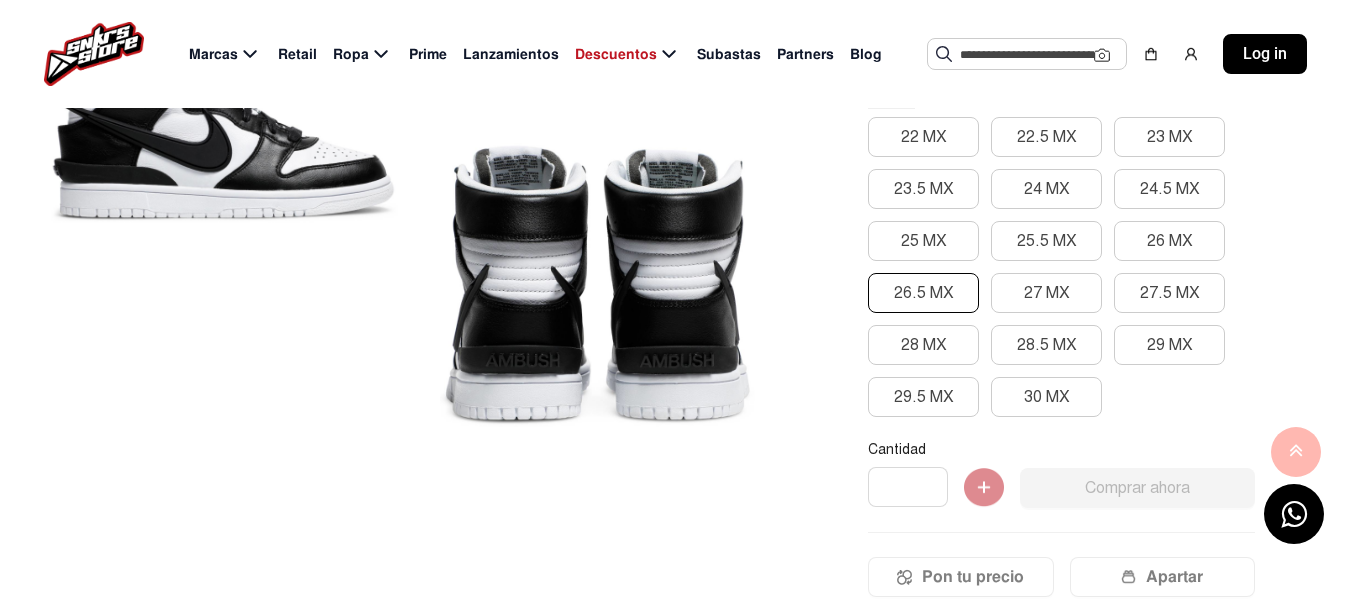 scroll, scrollTop: 0, scrollLeft: 0, axis: both 